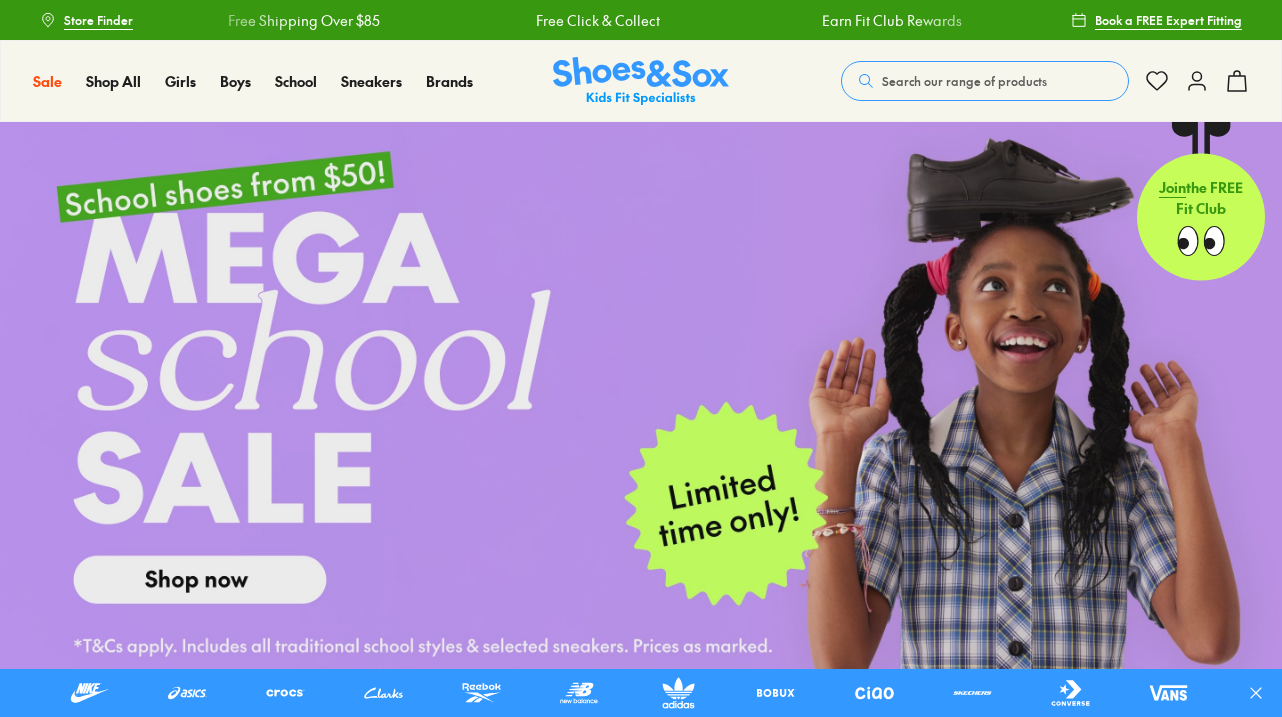 scroll, scrollTop: 100, scrollLeft: 0, axis: vertical 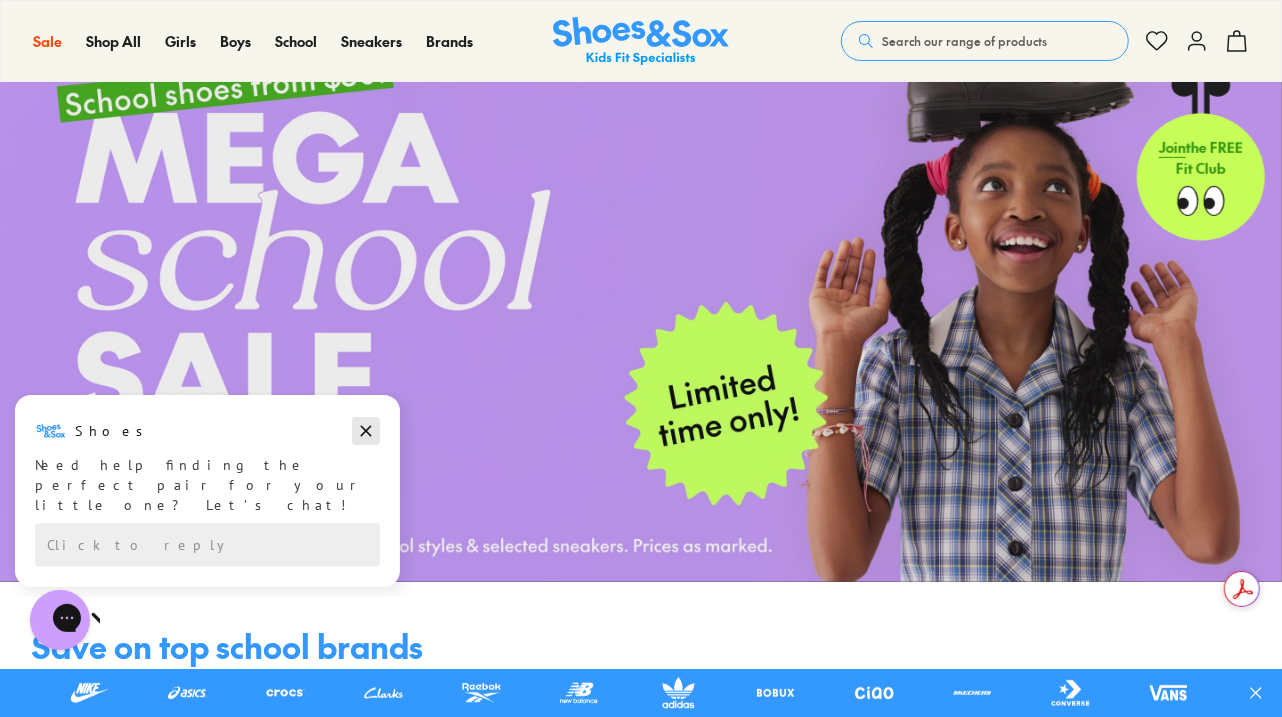 click 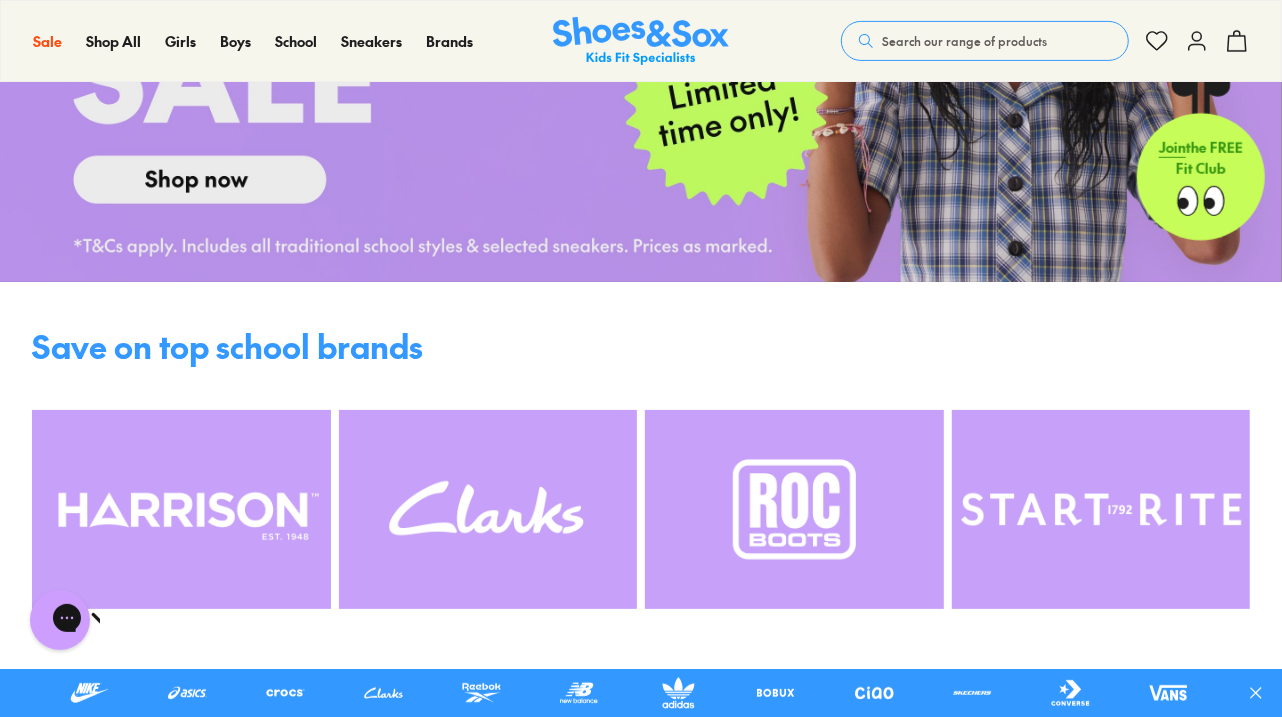 scroll, scrollTop: 0, scrollLeft: 0, axis: both 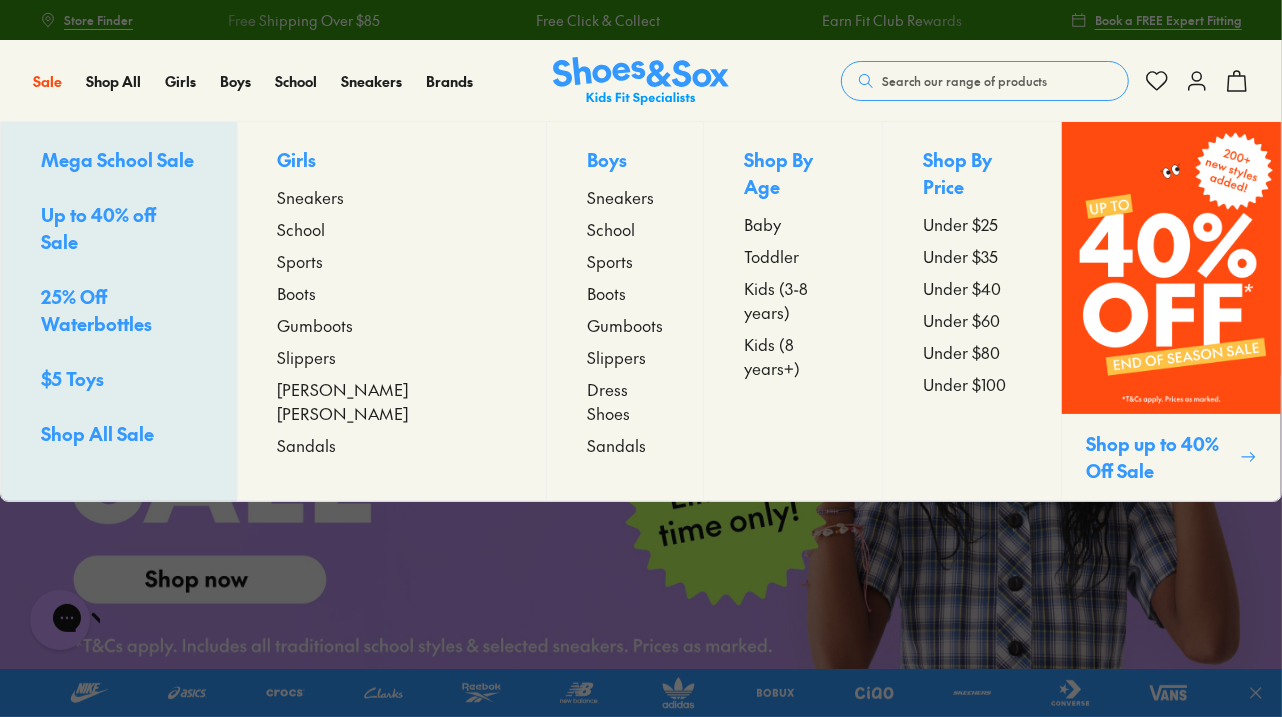 click on "Boys" at bounding box center (625, 161) 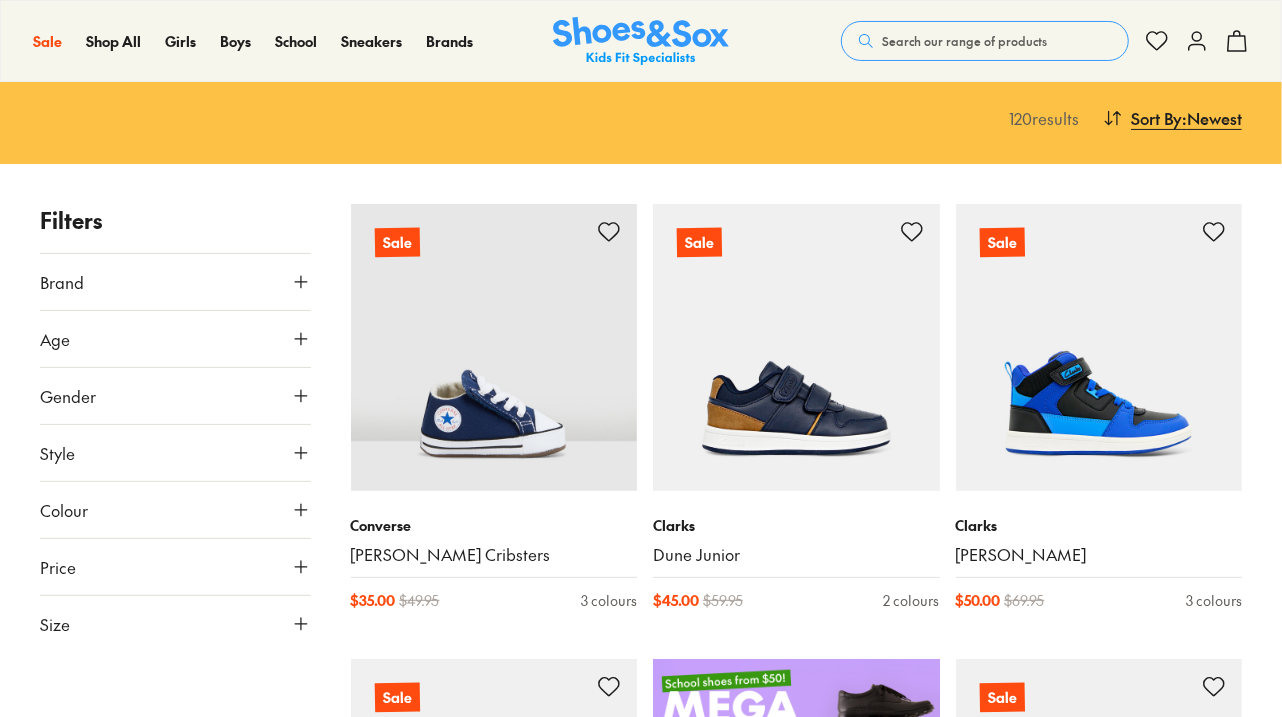 scroll, scrollTop: 200, scrollLeft: 0, axis: vertical 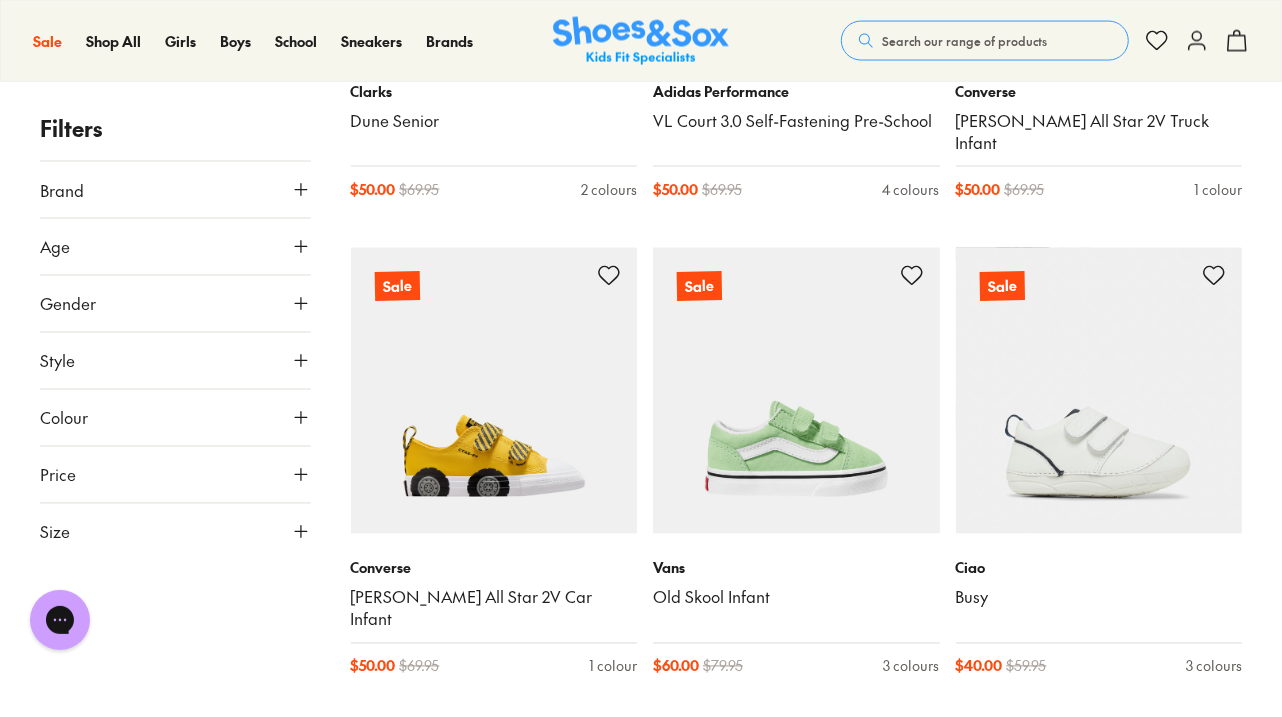 click on "Size" at bounding box center (175, 532) 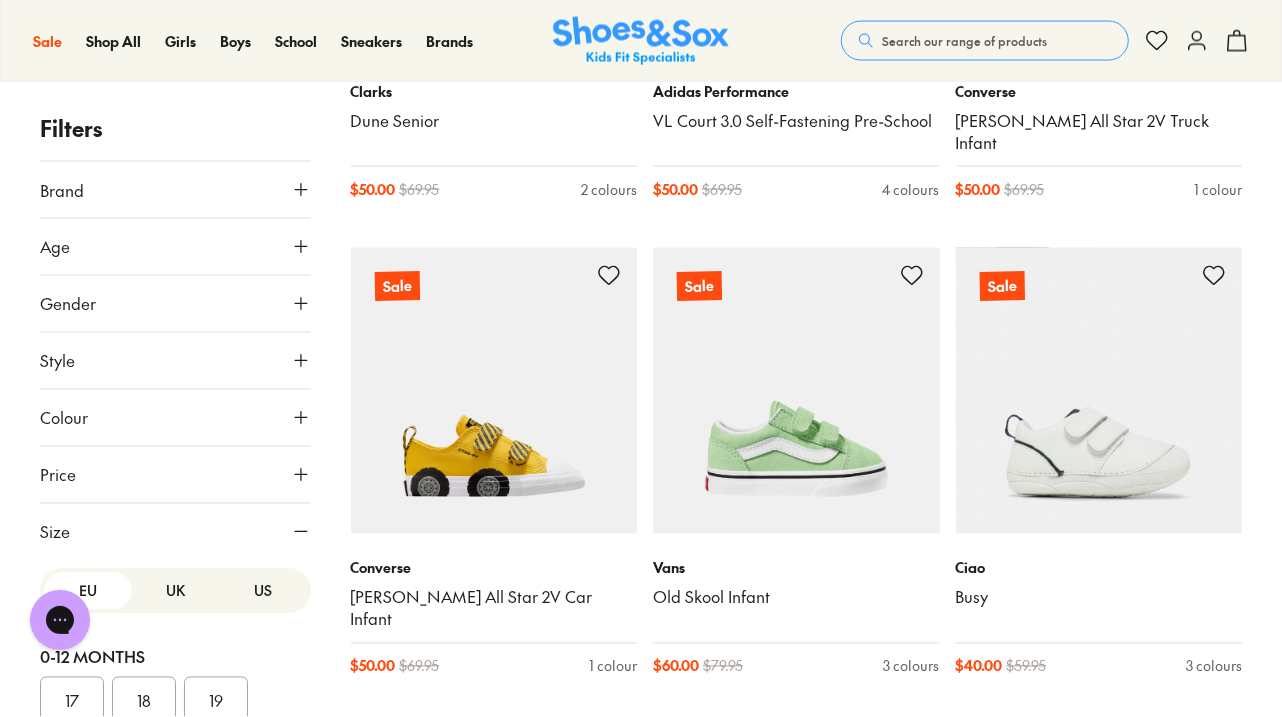 scroll, scrollTop: 216, scrollLeft: 0, axis: vertical 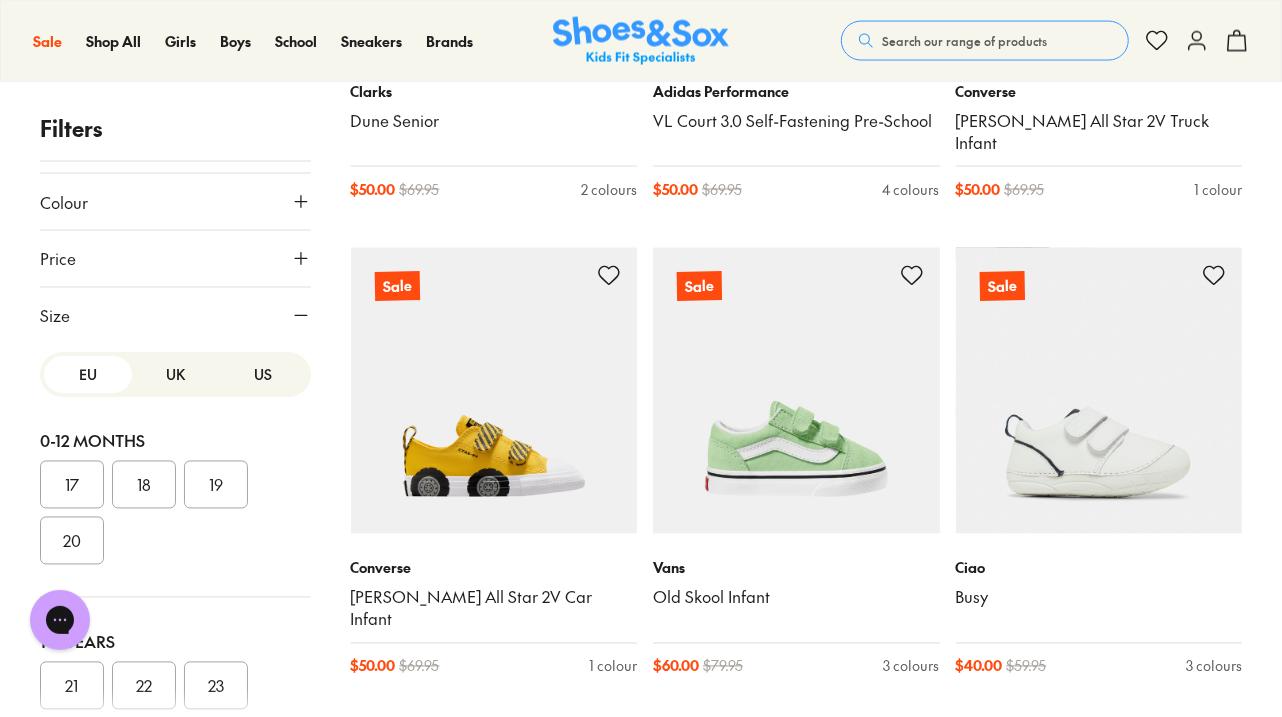 click on "US" at bounding box center (263, 374) 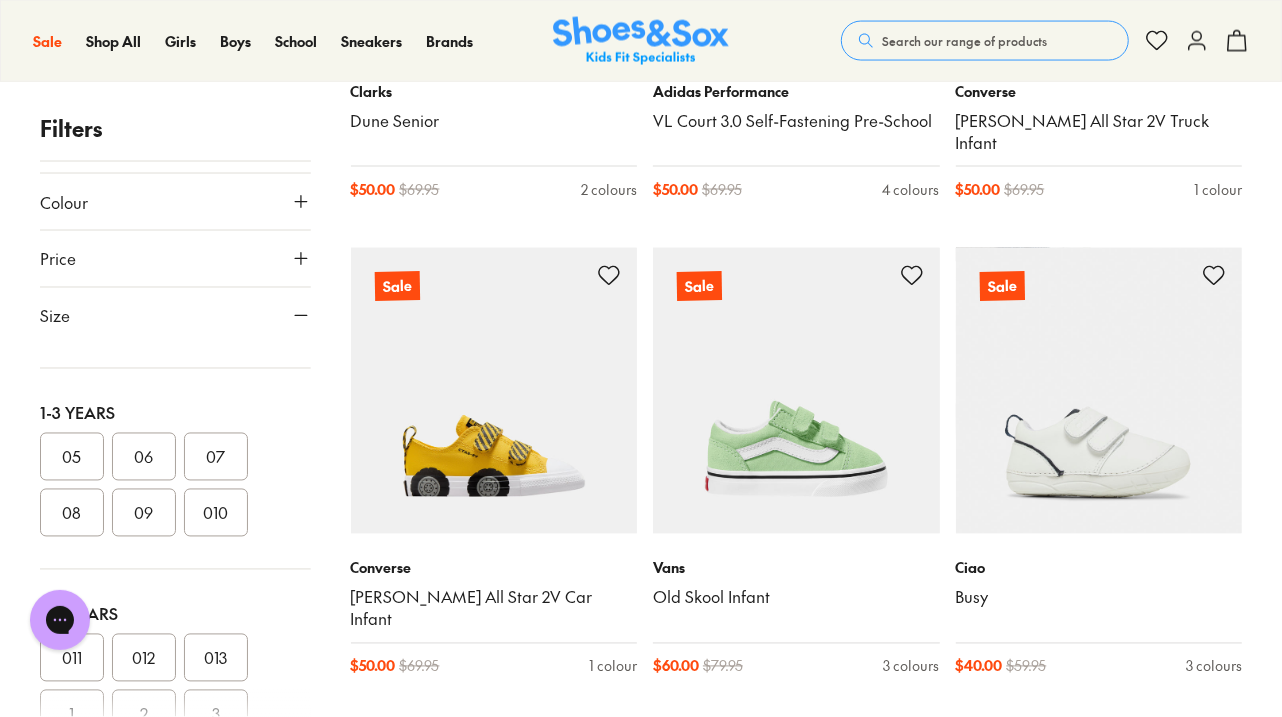 scroll, scrollTop: 300, scrollLeft: 0, axis: vertical 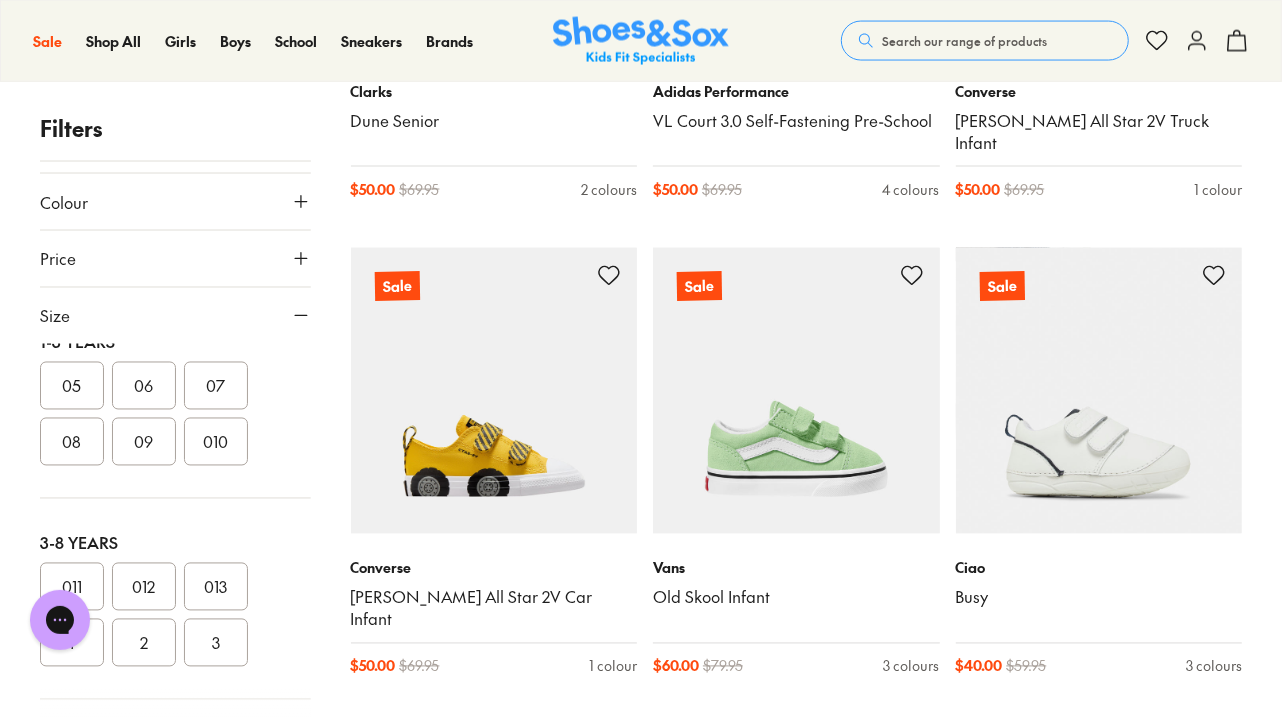 click on "010" at bounding box center [216, 442] 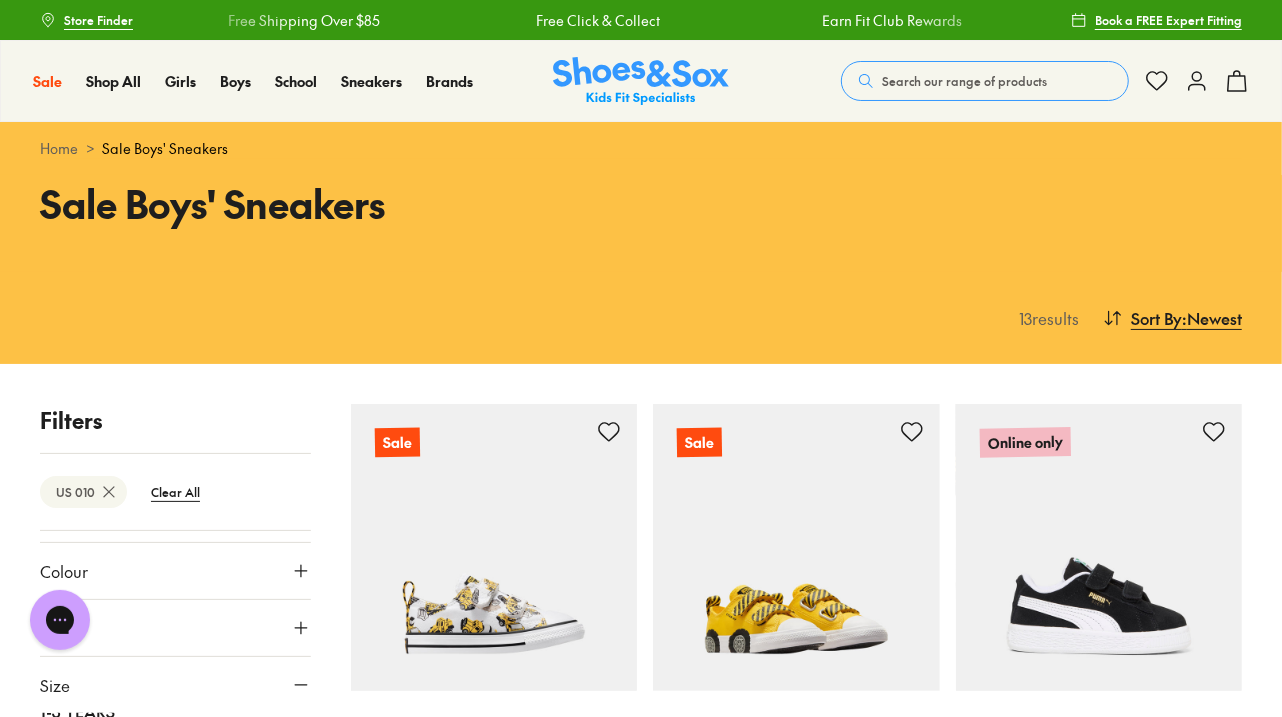 scroll, scrollTop: 200, scrollLeft: 0, axis: vertical 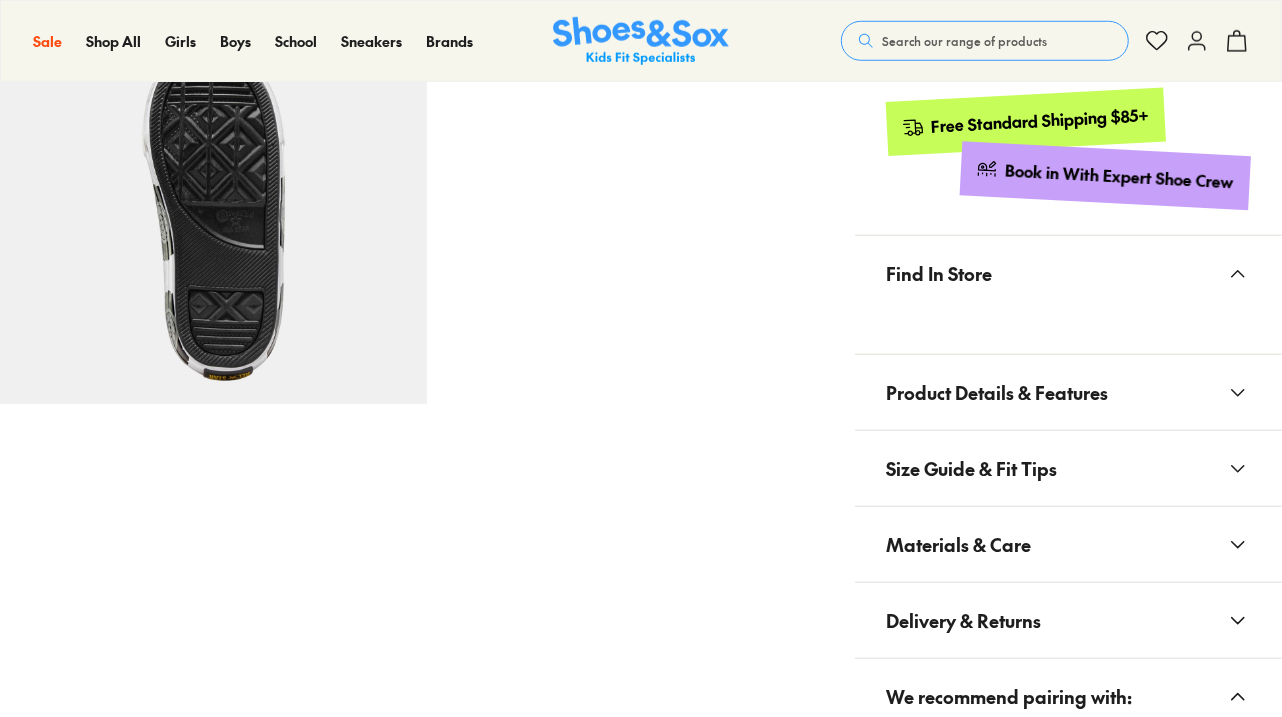 select on "*" 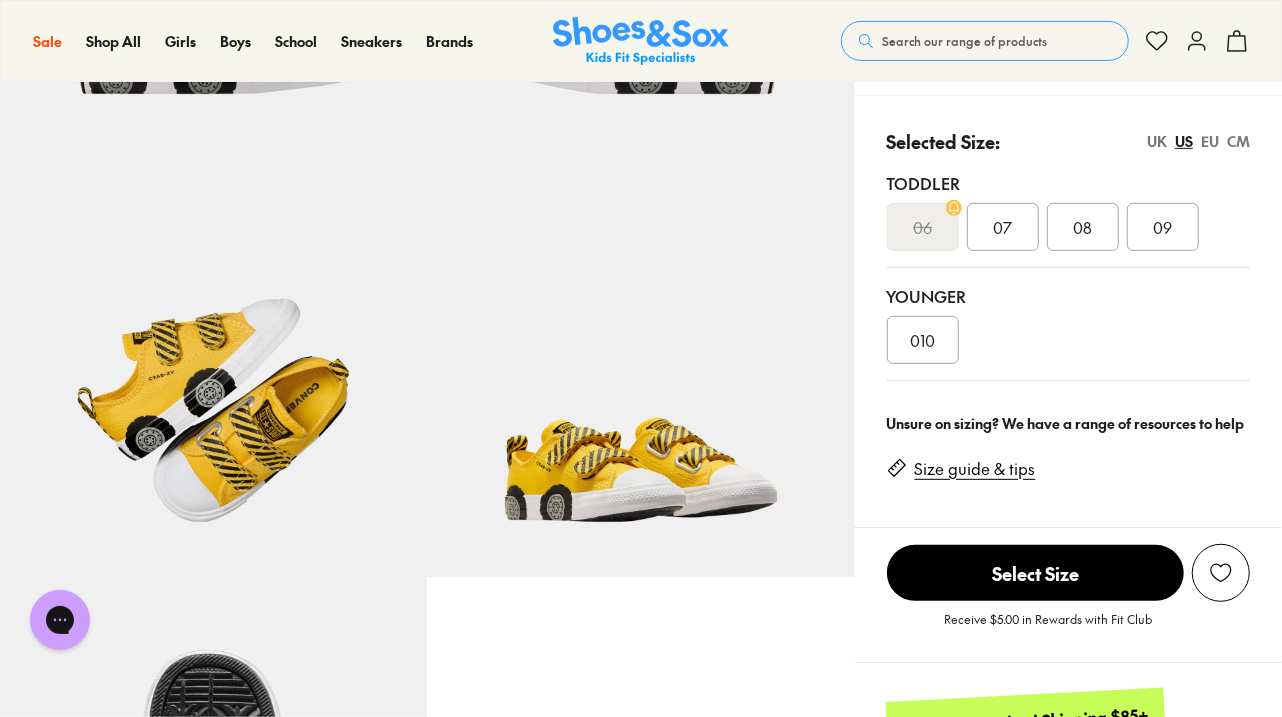 scroll, scrollTop: 0, scrollLeft: 0, axis: both 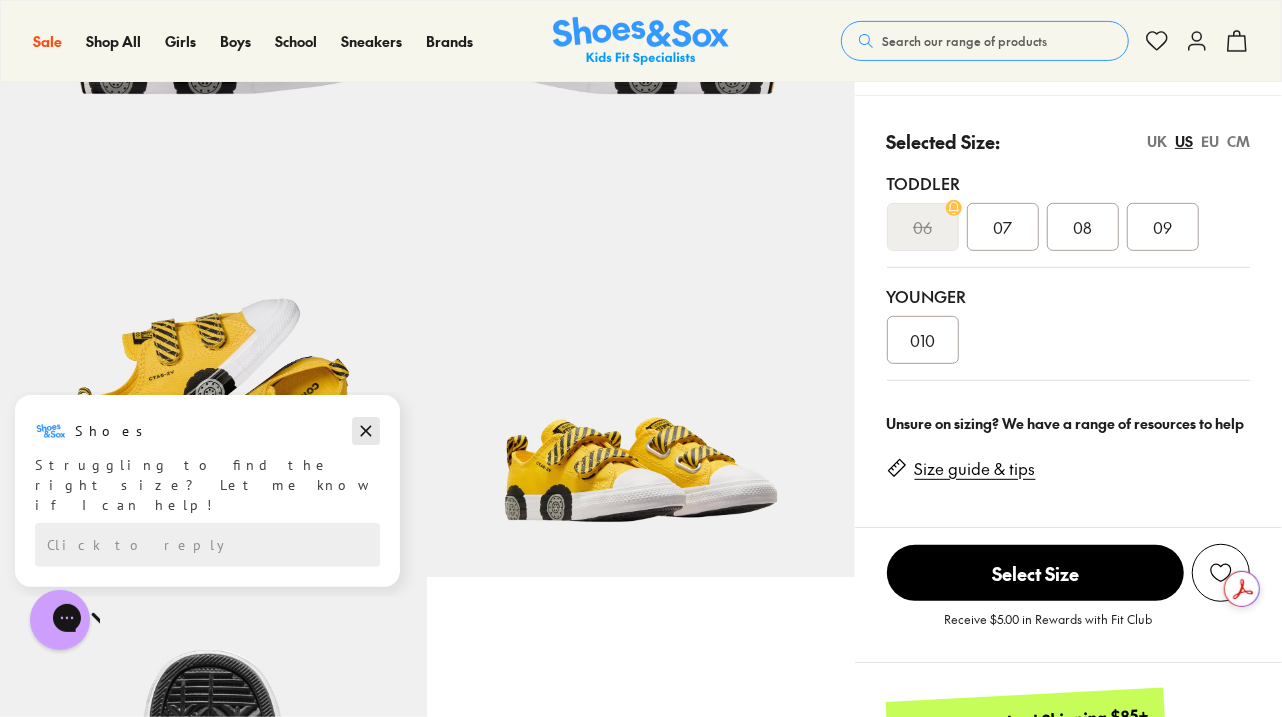 click 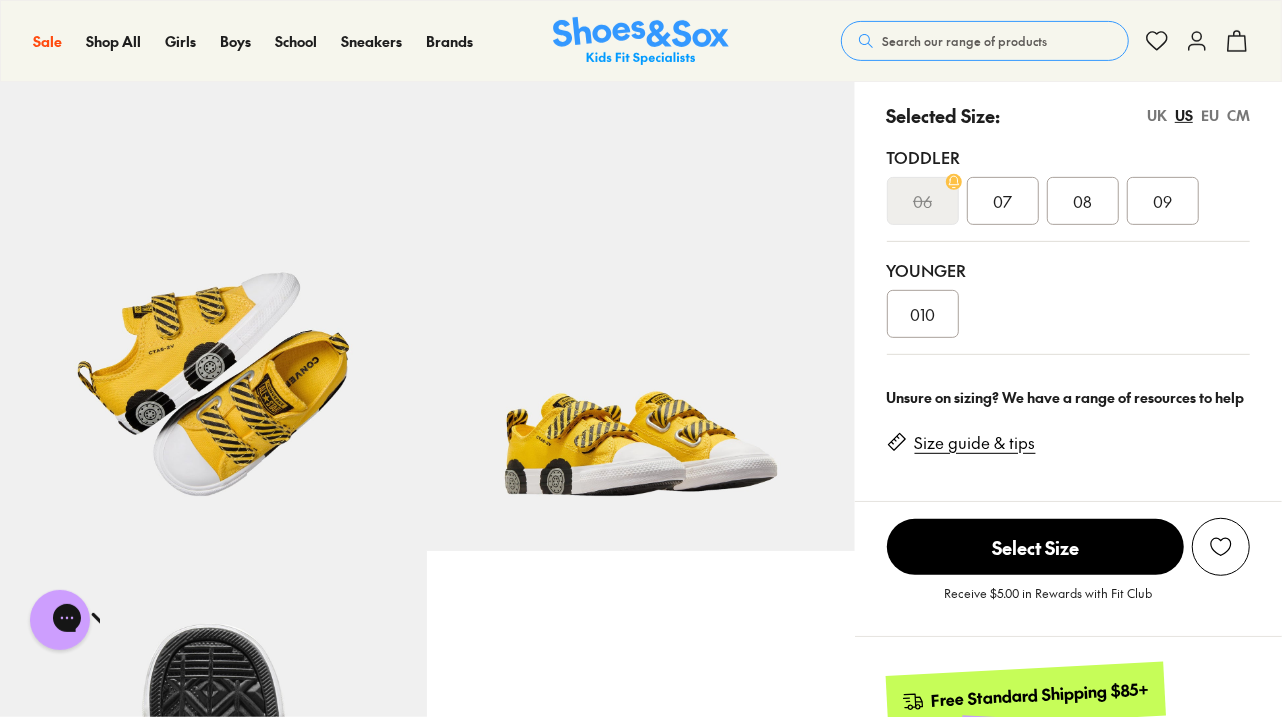 scroll, scrollTop: 400, scrollLeft: 0, axis: vertical 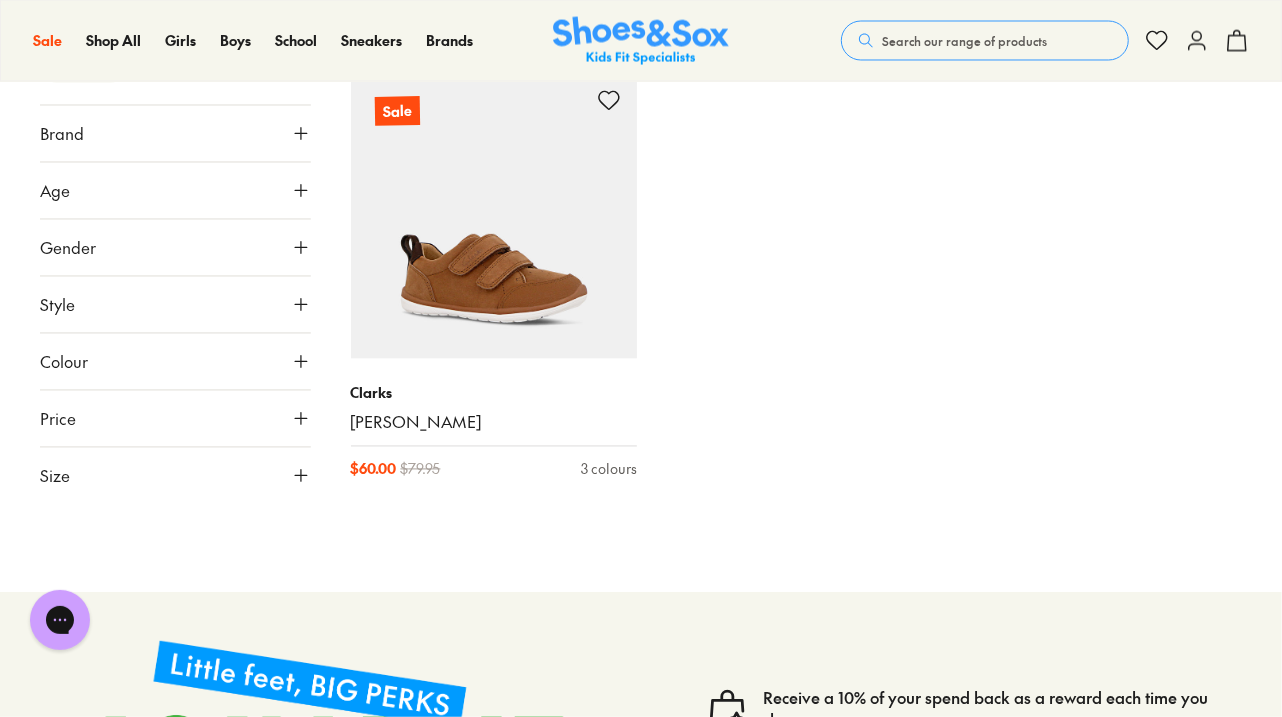click on "Size" at bounding box center [175, 476] 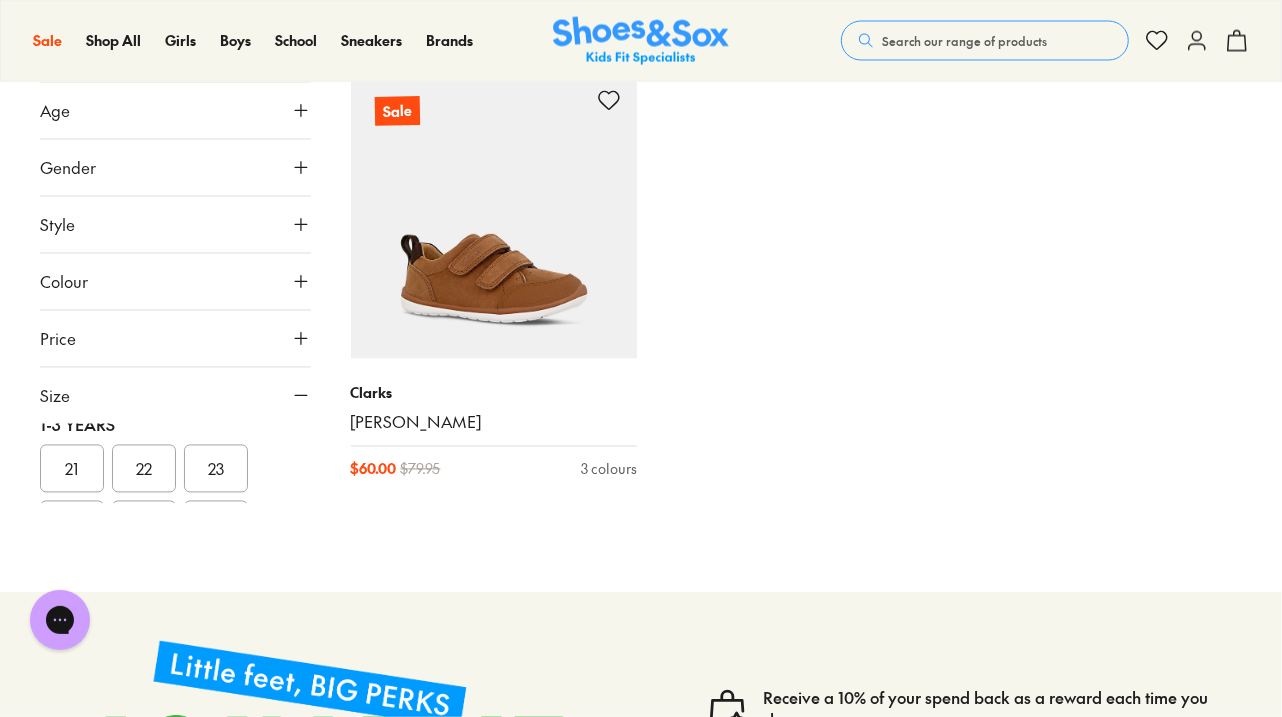 scroll, scrollTop: 262, scrollLeft: 0, axis: vertical 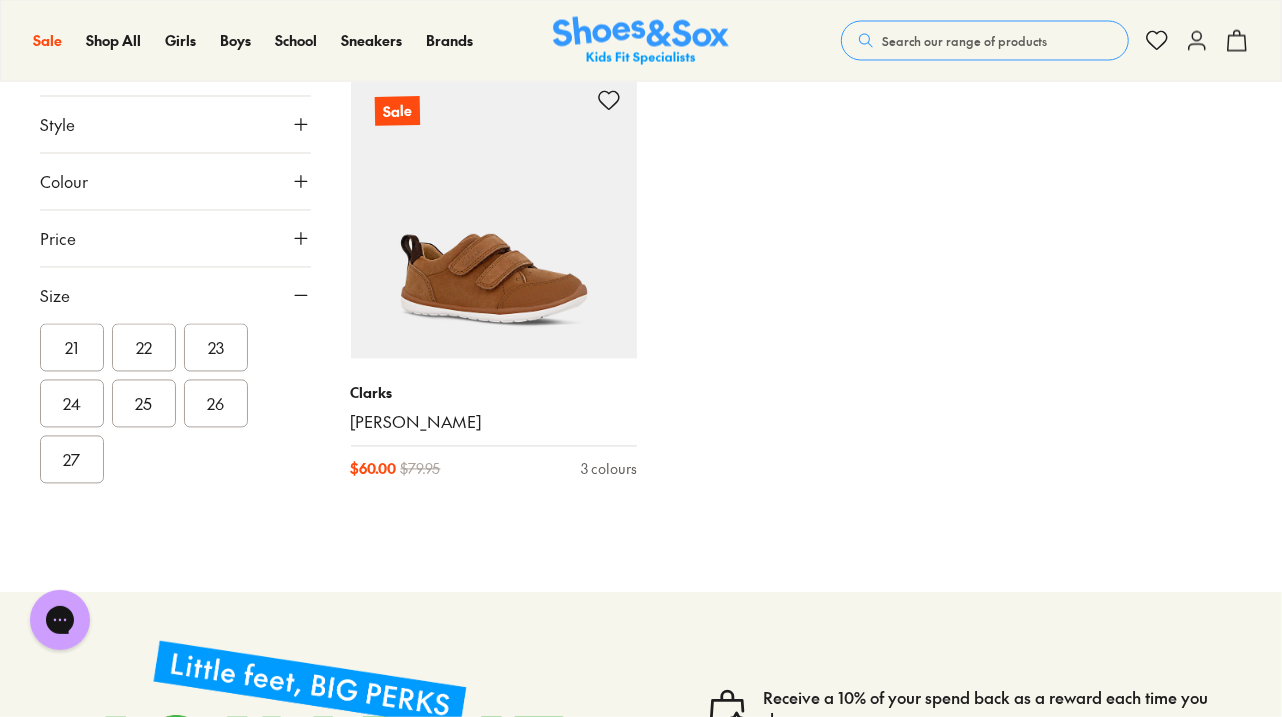click on "26" at bounding box center [216, 404] 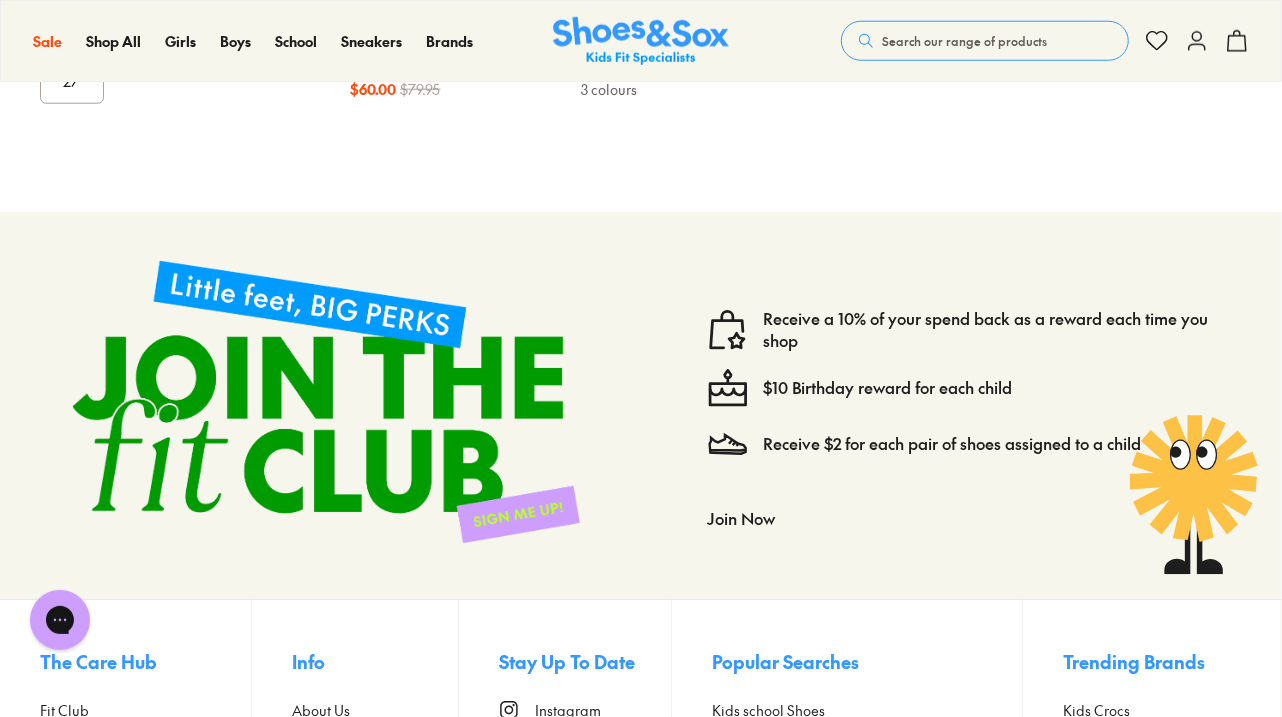 scroll, scrollTop: 1000, scrollLeft: 0, axis: vertical 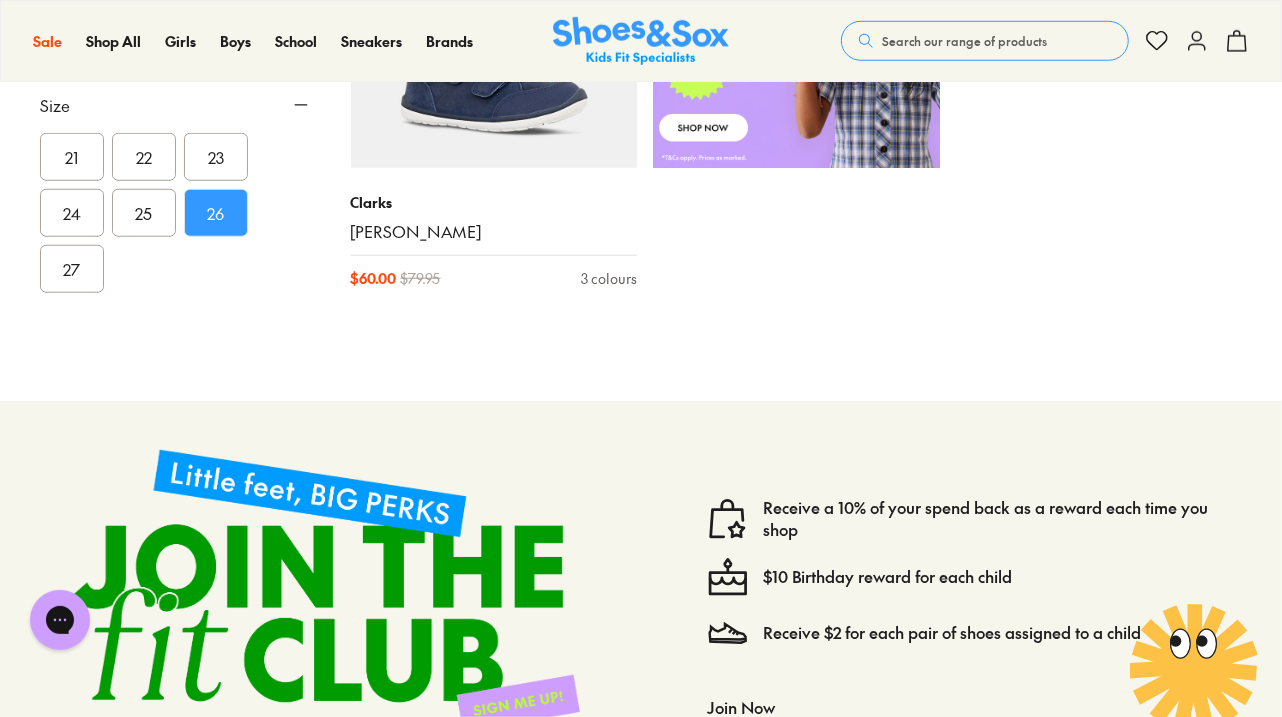 click on "27" at bounding box center (72, 269) 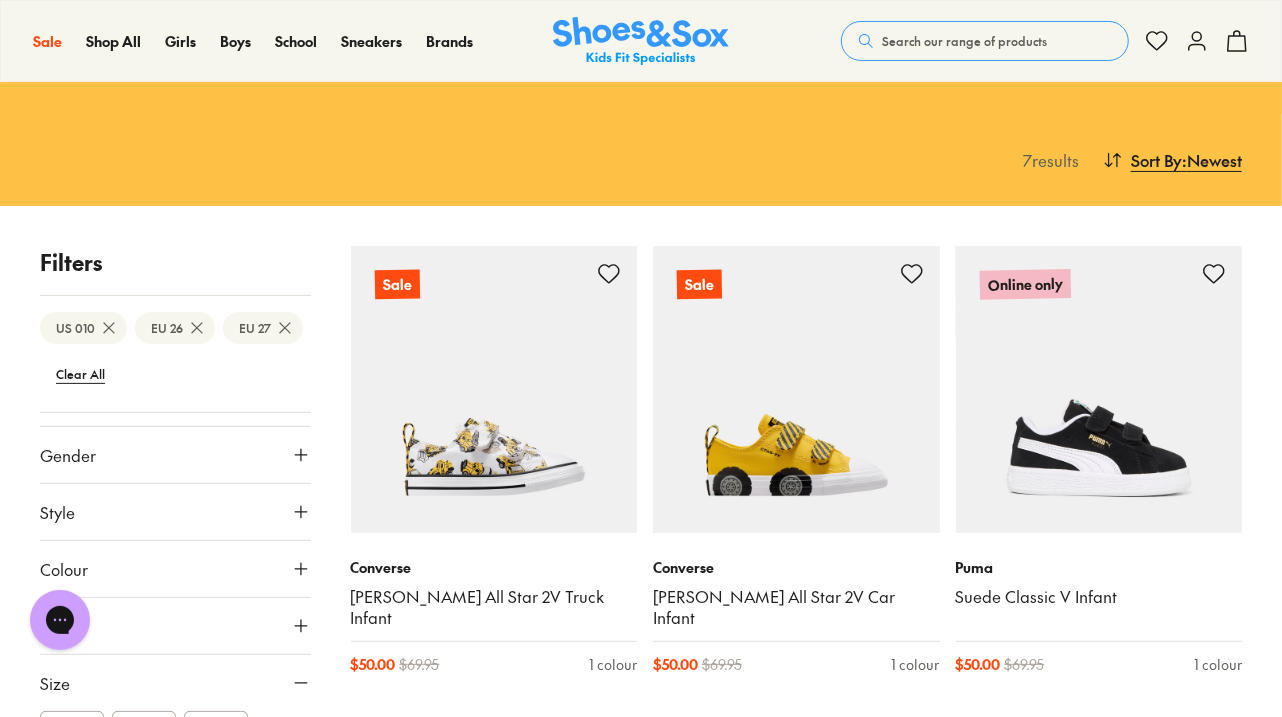 scroll, scrollTop: 0, scrollLeft: 0, axis: both 